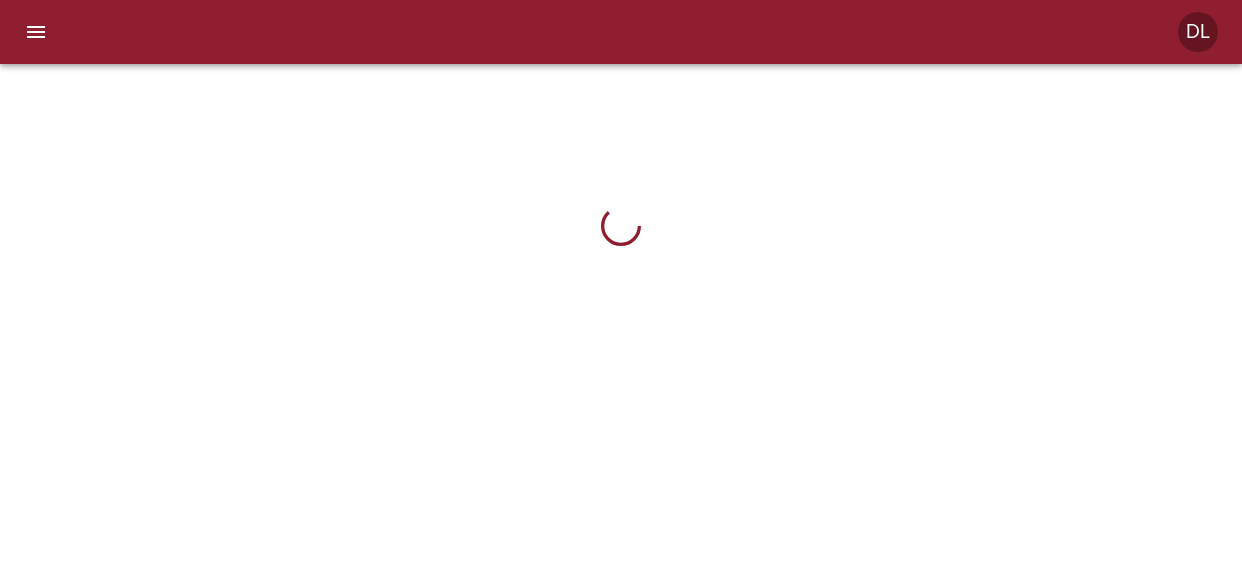 scroll, scrollTop: 0, scrollLeft: 0, axis: both 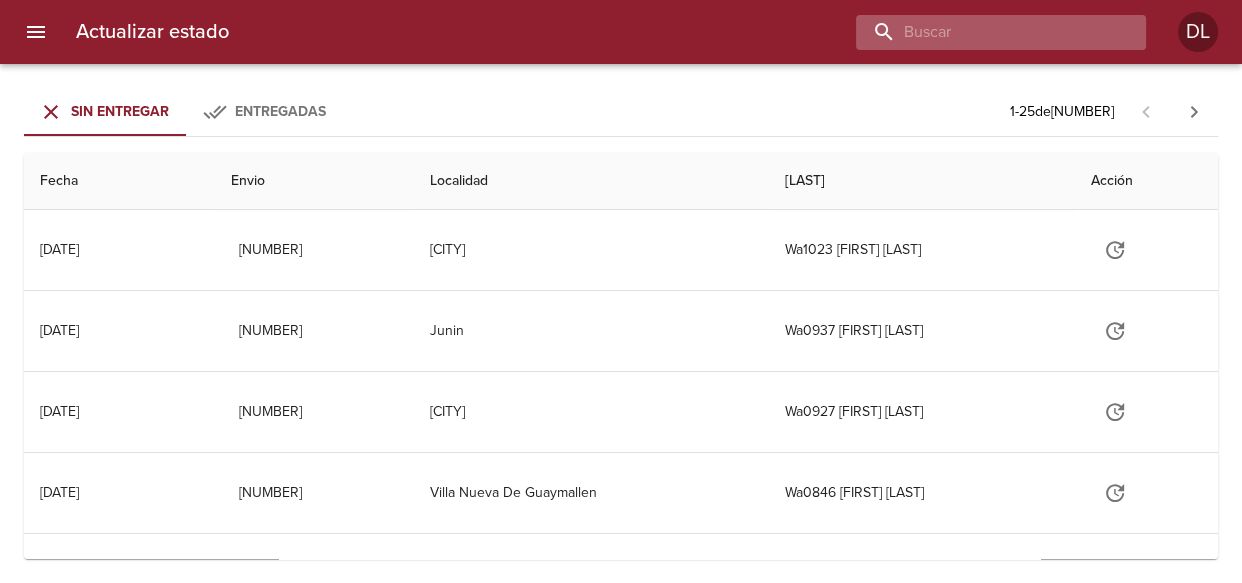 click at bounding box center [984, 32] 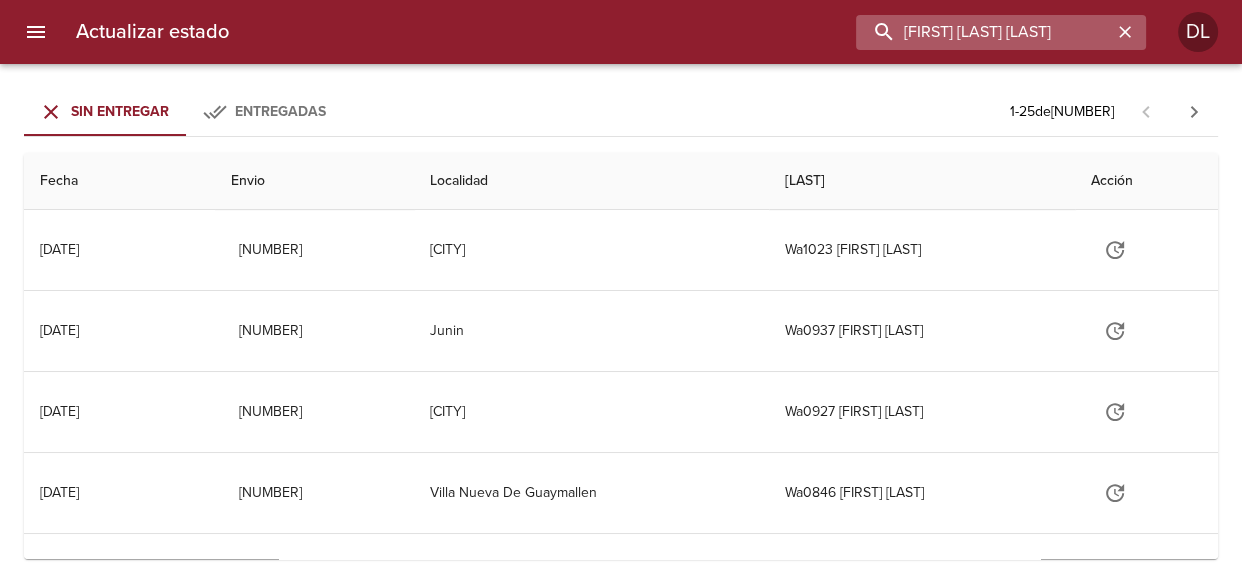 type on "enzo gabriel gomez" 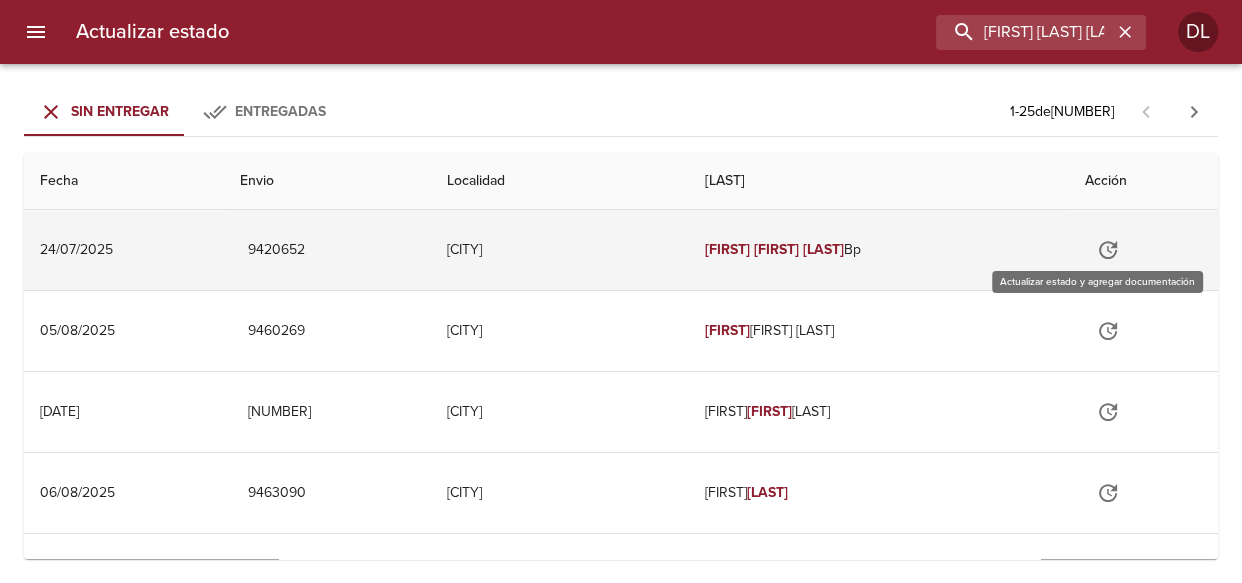 click 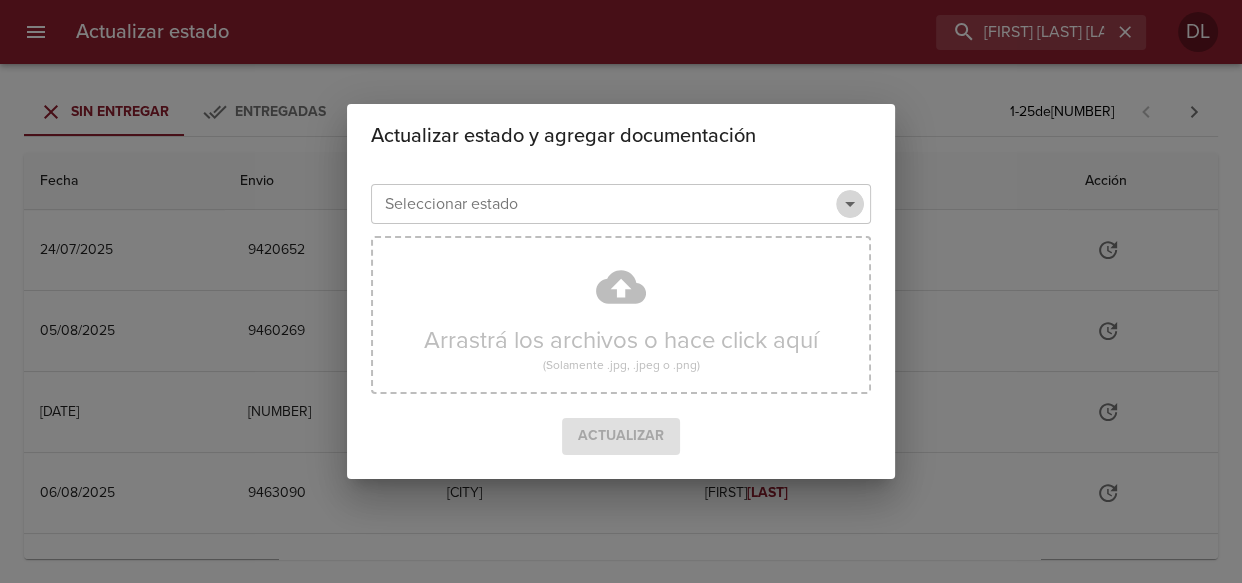 click 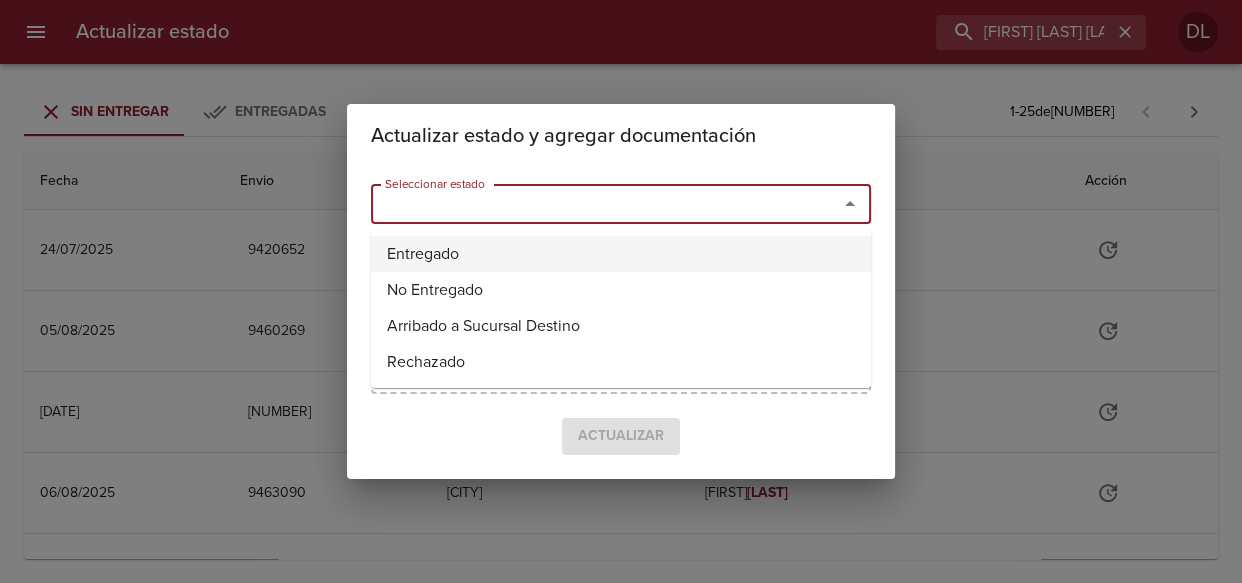 click on "Entregado" at bounding box center [621, 254] 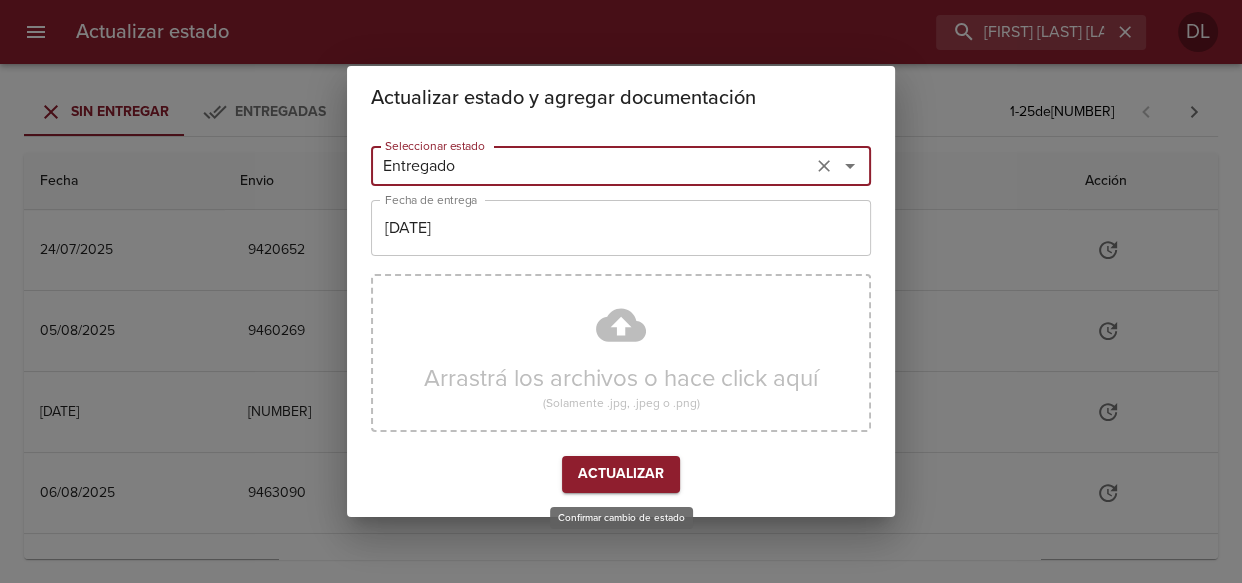 click on "Actualizar" at bounding box center [621, 474] 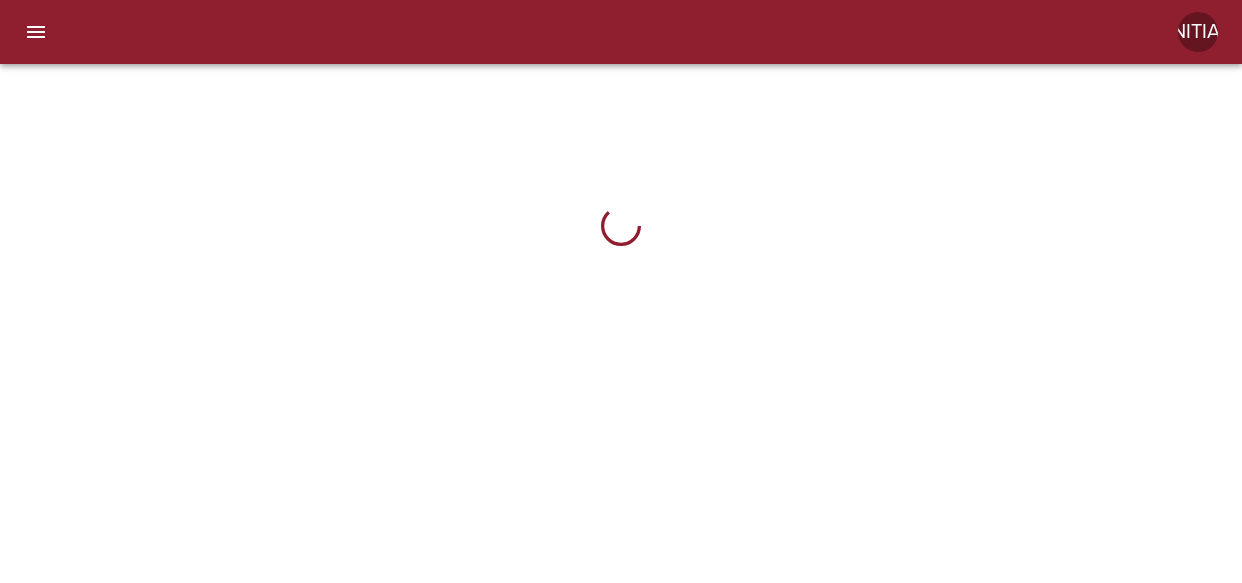 scroll, scrollTop: 0, scrollLeft: 0, axis: both 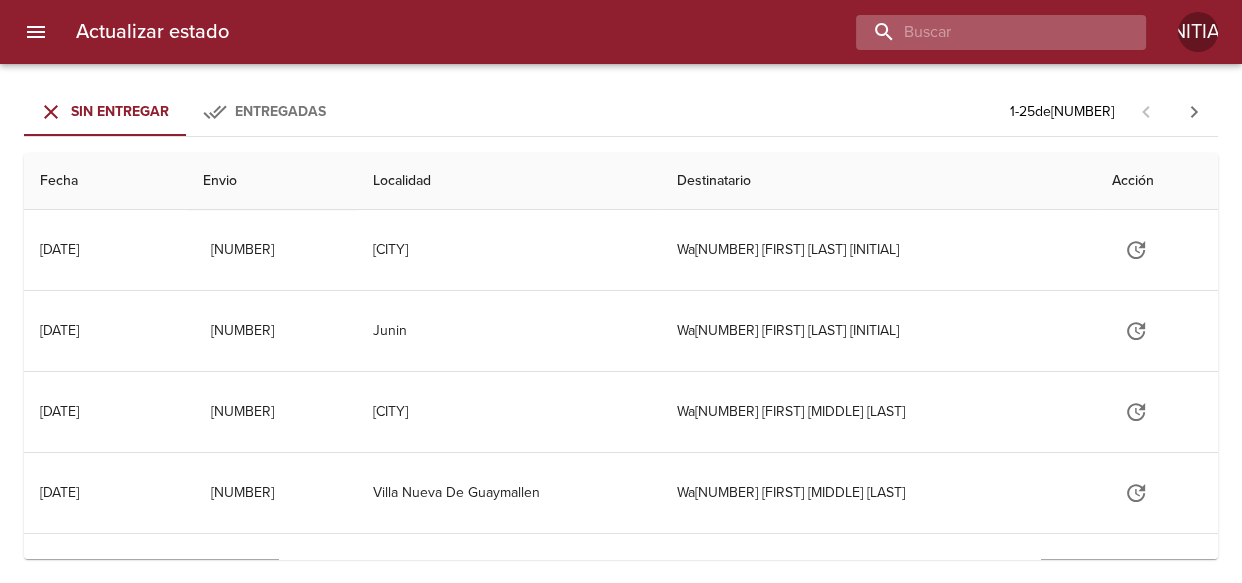 click at bounding box center (984, 32) 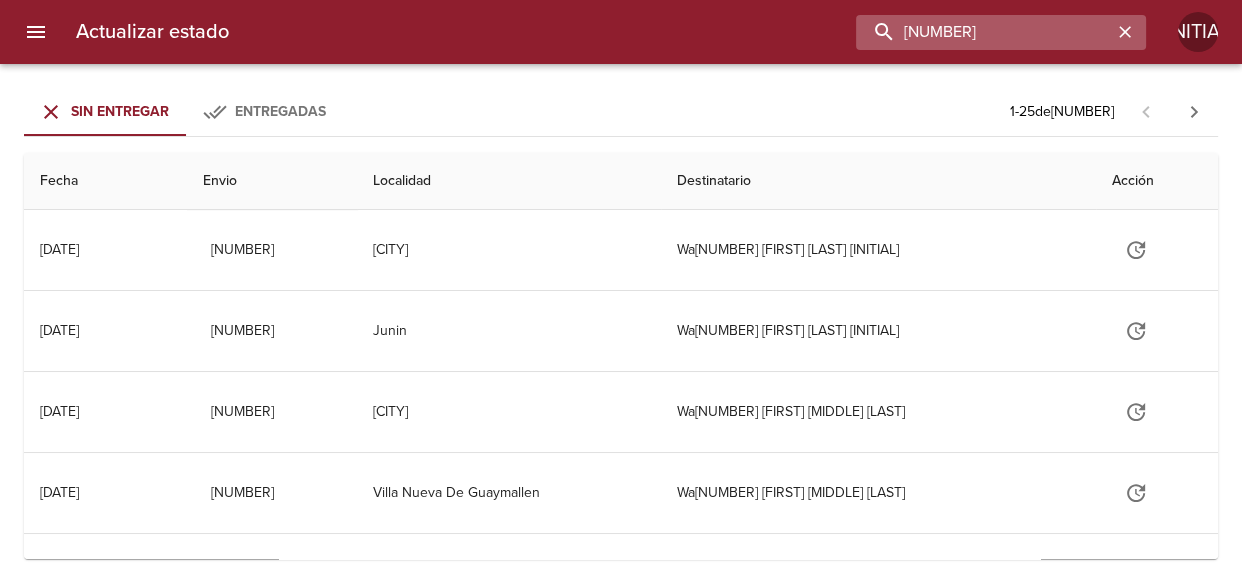 type on "9408292" 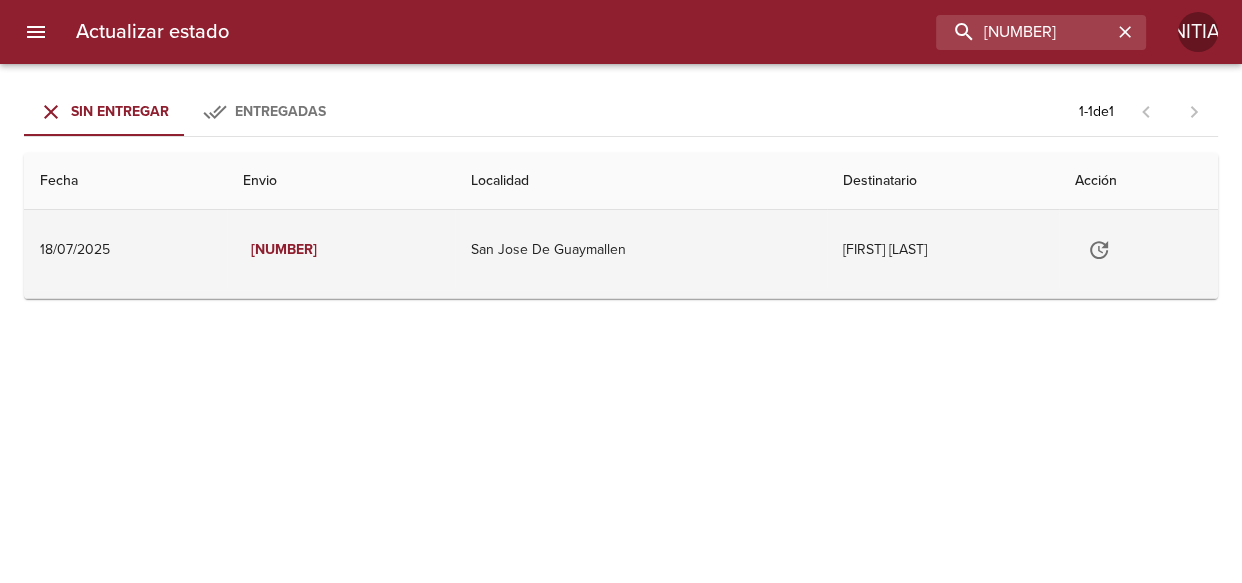 click 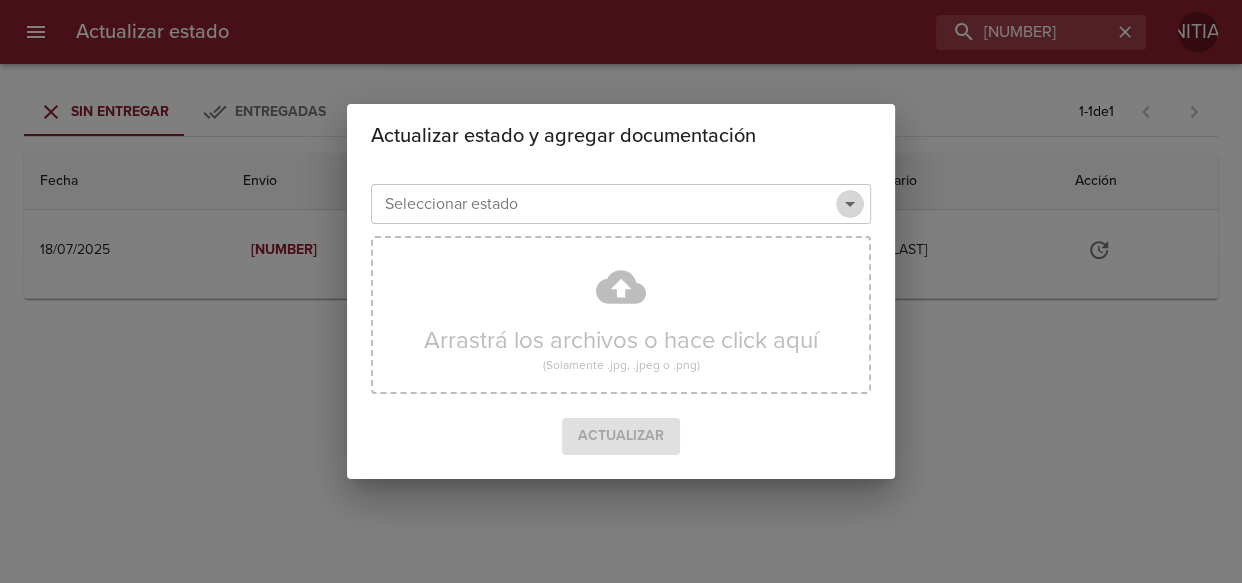click 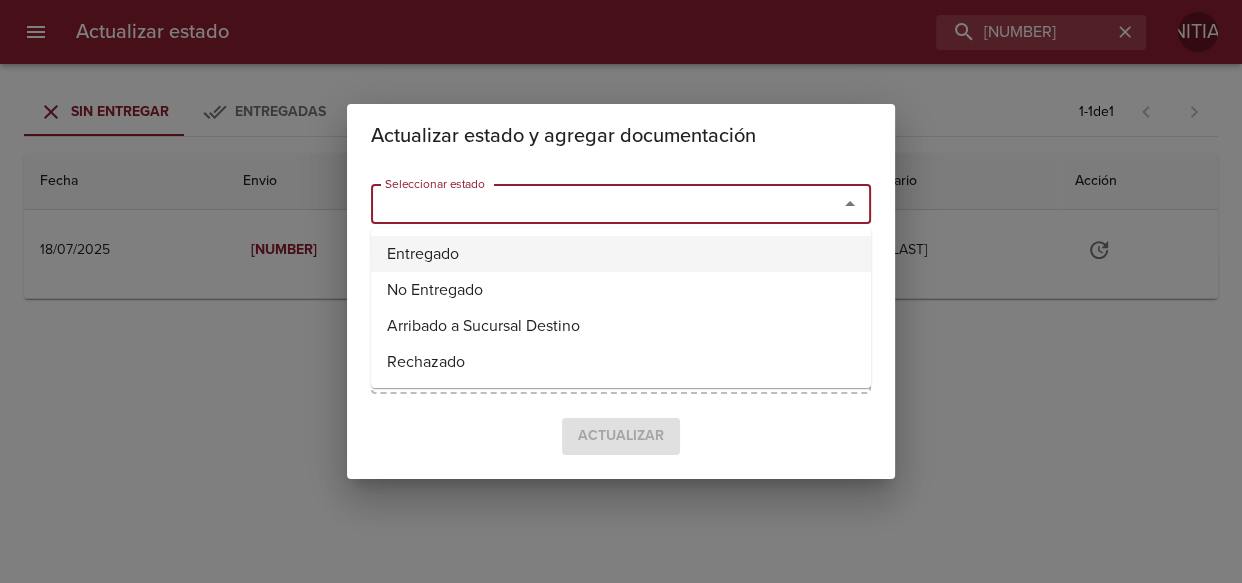 click on "Entregado" at bounding box center [621, 254] 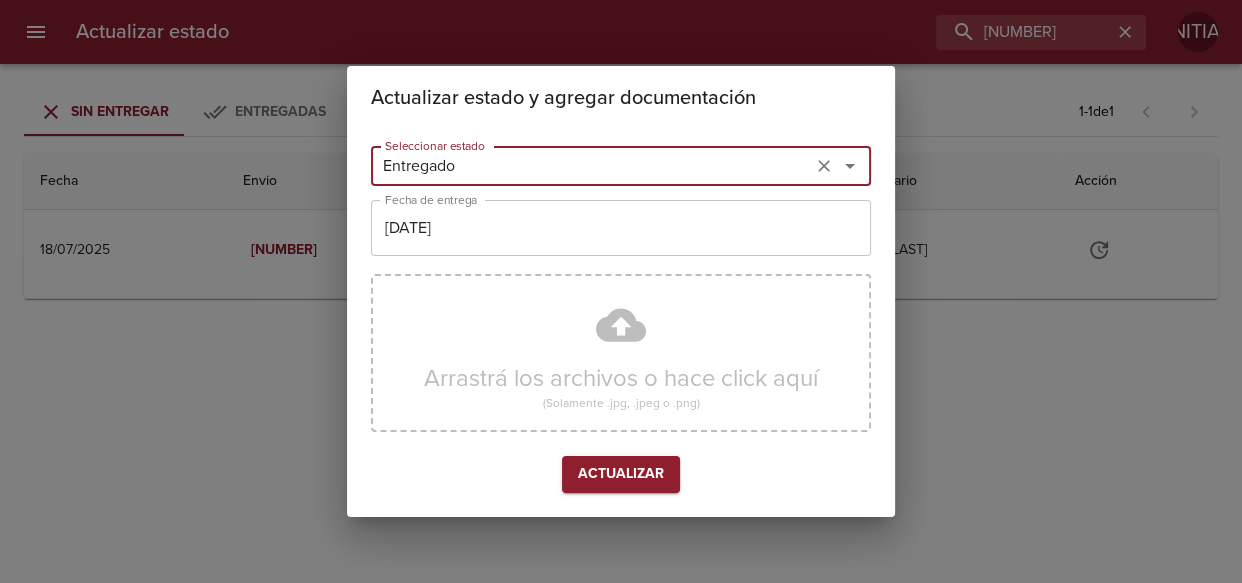 click on "07/08/2025" at bounding box center (621, 228) 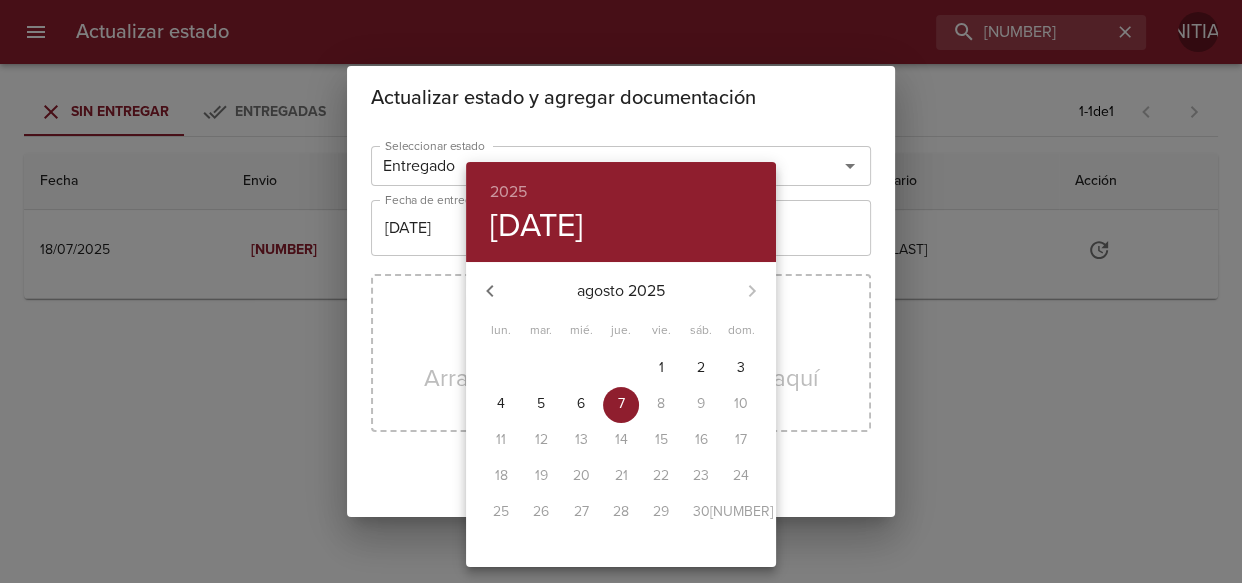 click on "5" at bounding box center [541, 404] 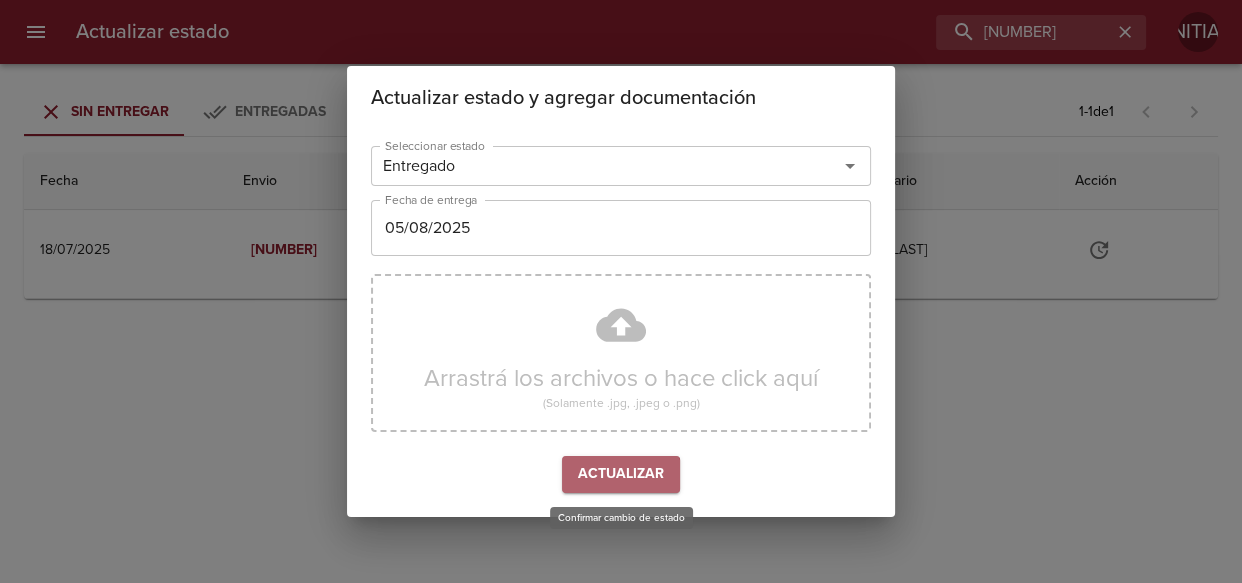 click on "Actualizar" at bounding box center (621, 474) 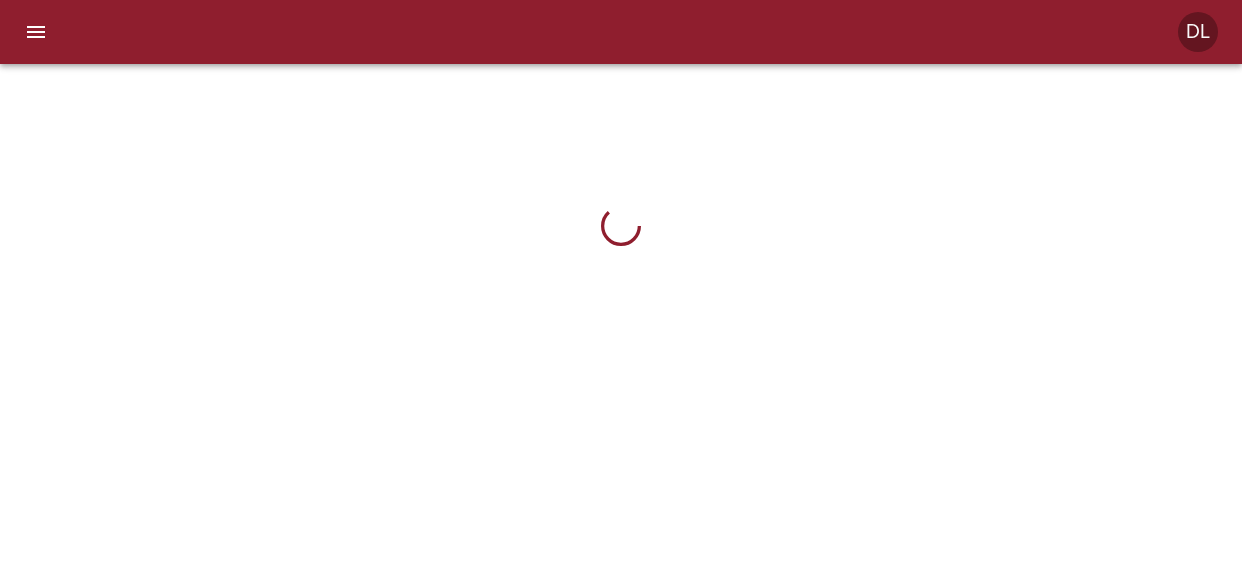 scroll, scrollTop: 0, scrollLeft: 0, axis: both 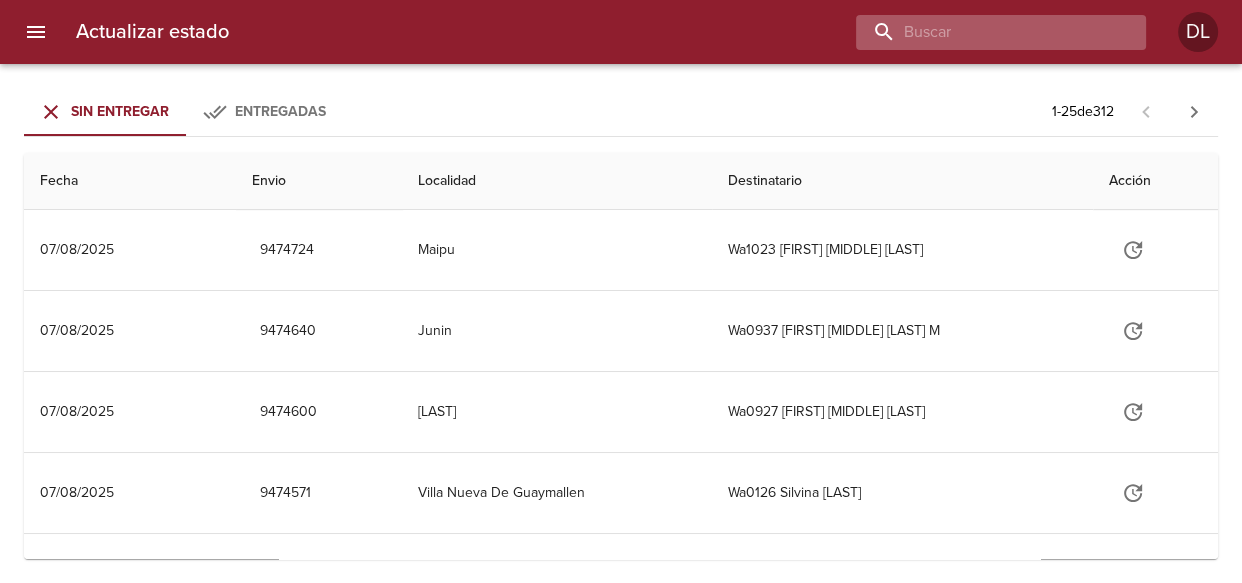 click at bounding box center [984, 32] 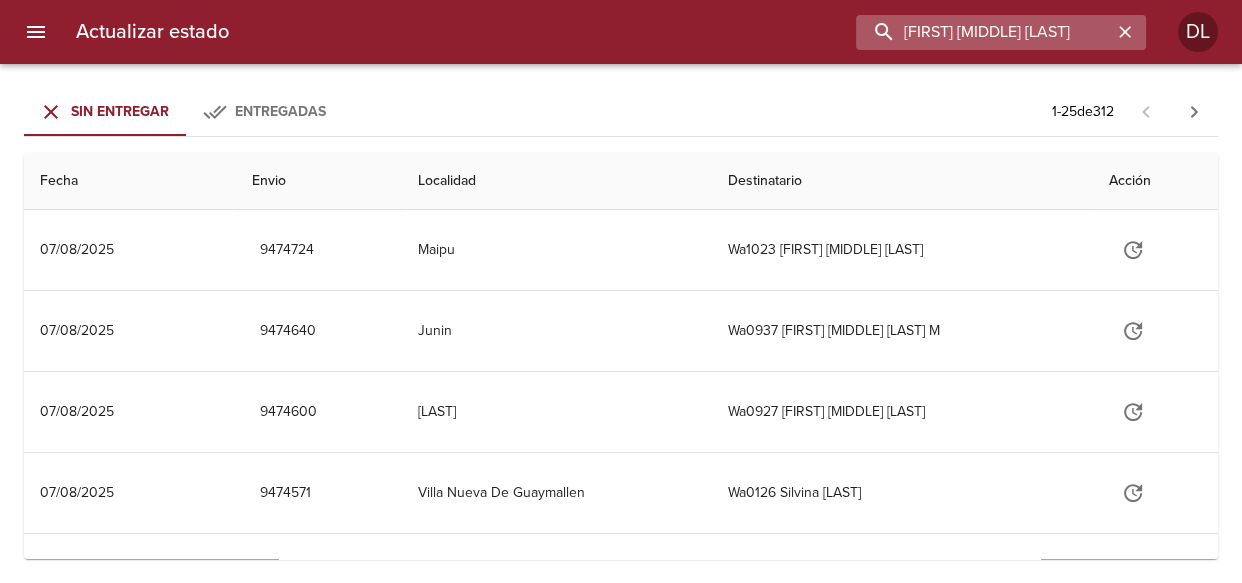 type on "[FIRST] [MIDDLE] [LAST]" 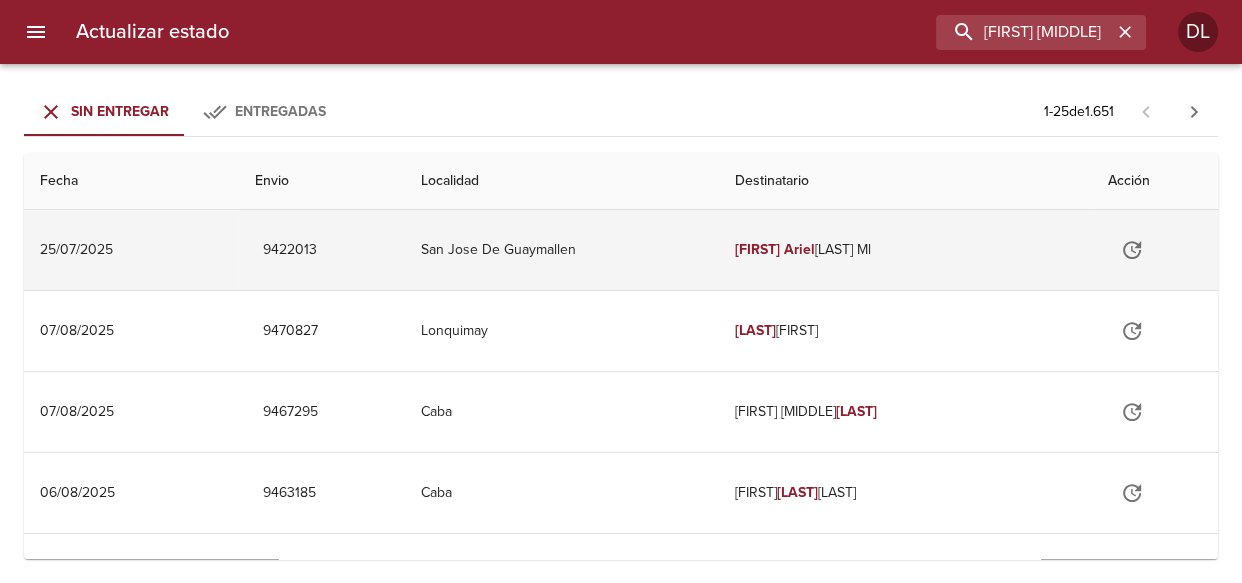 click on "[FIRST] [MIDDLE] [LAST] Ml" at bounding box center (905, 250) 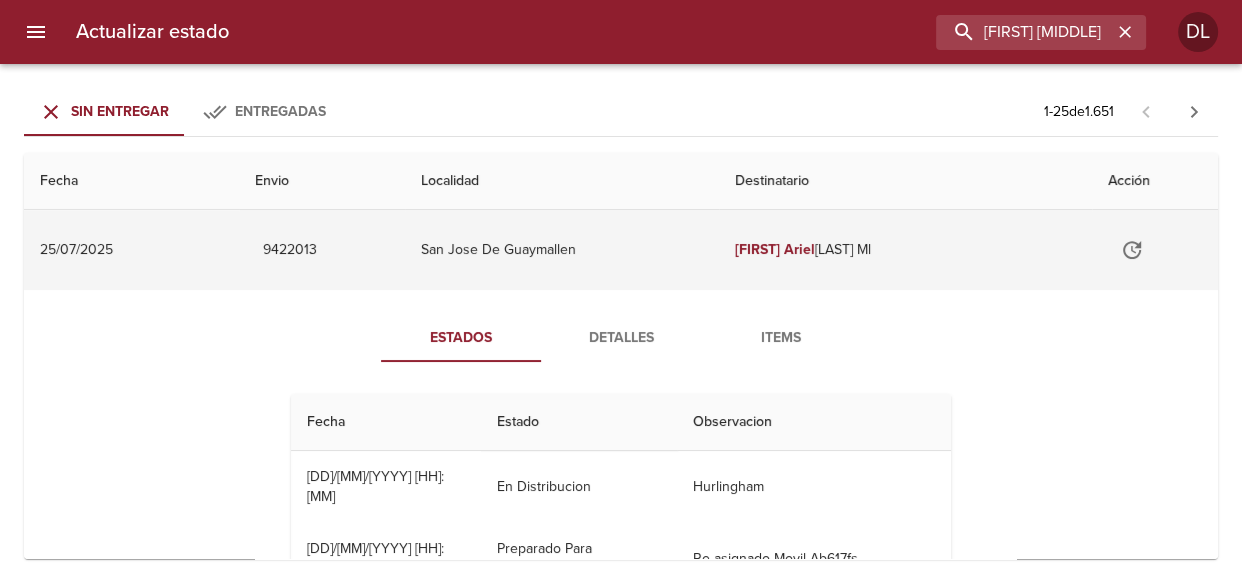 click 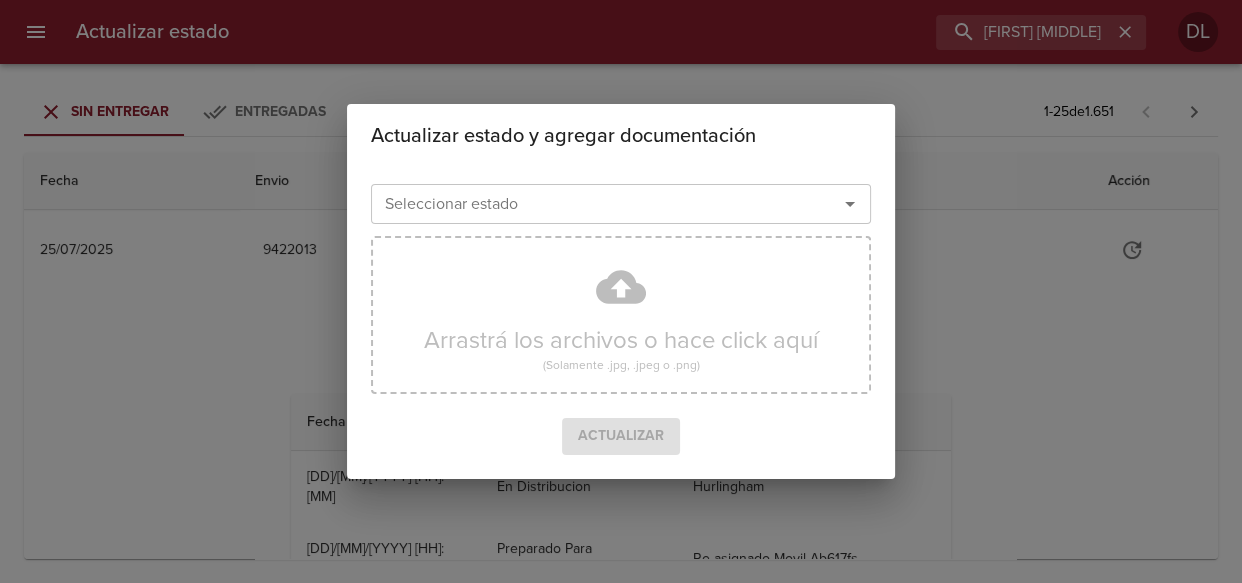 click 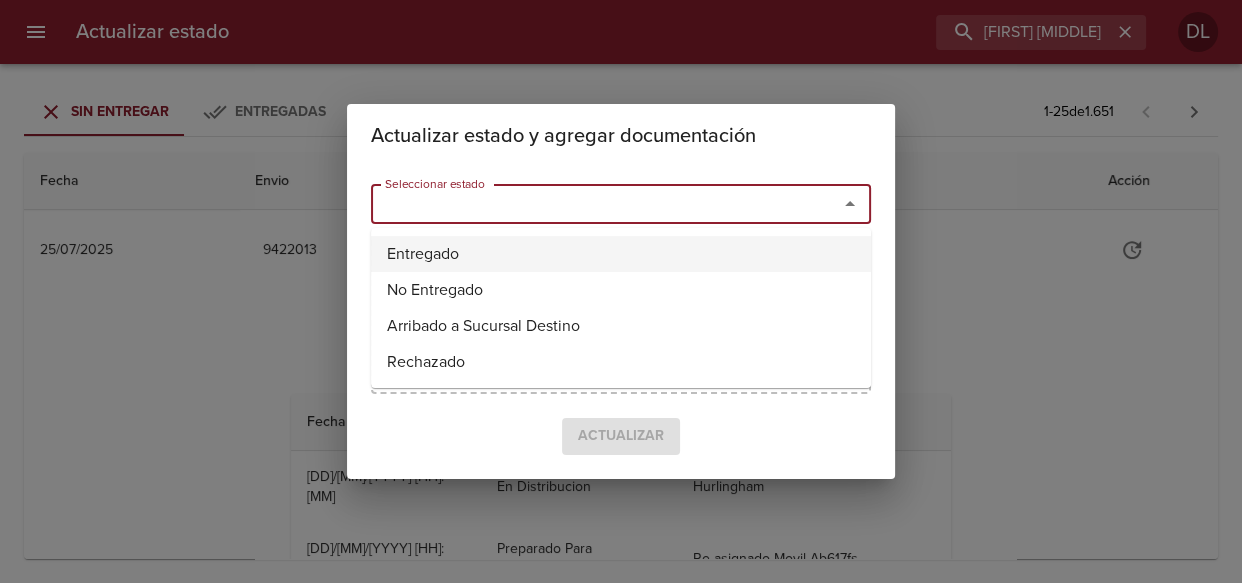 click on "Entregado" at bounding box center (621, 254) 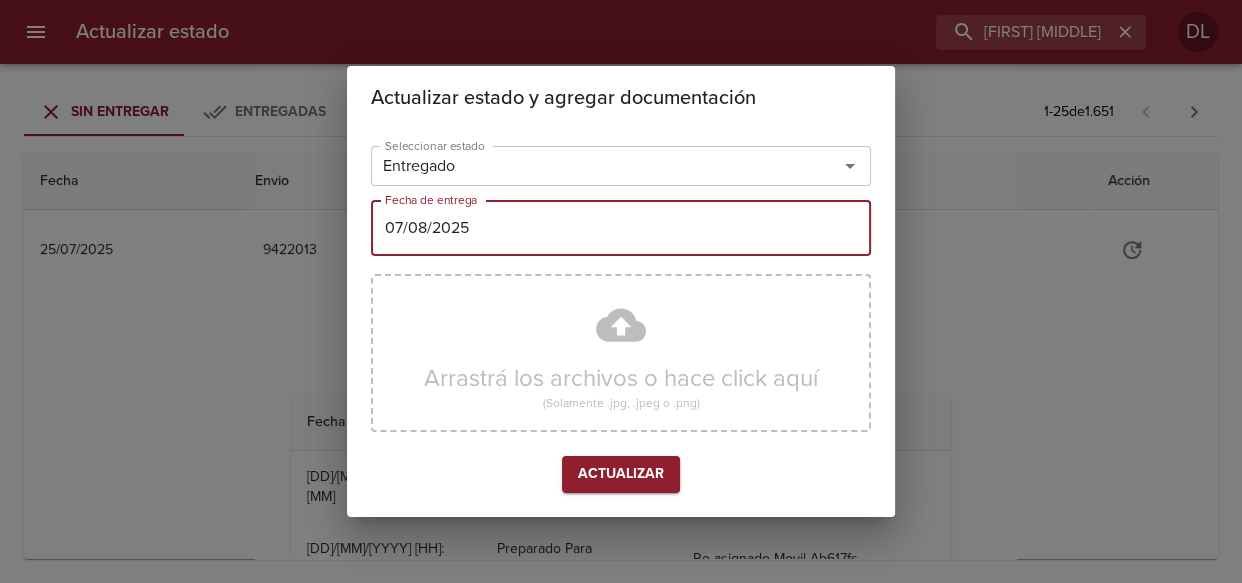 click on "07/08/2025" at bounding box center (621, 228) 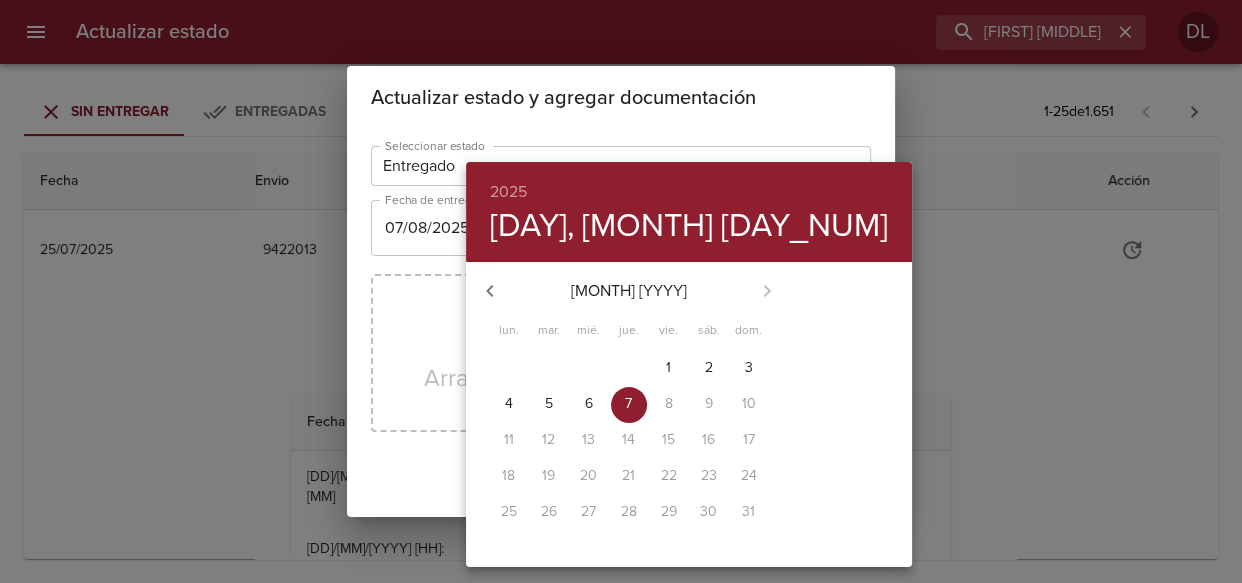 click on "5" at bounding box center (549, 404) 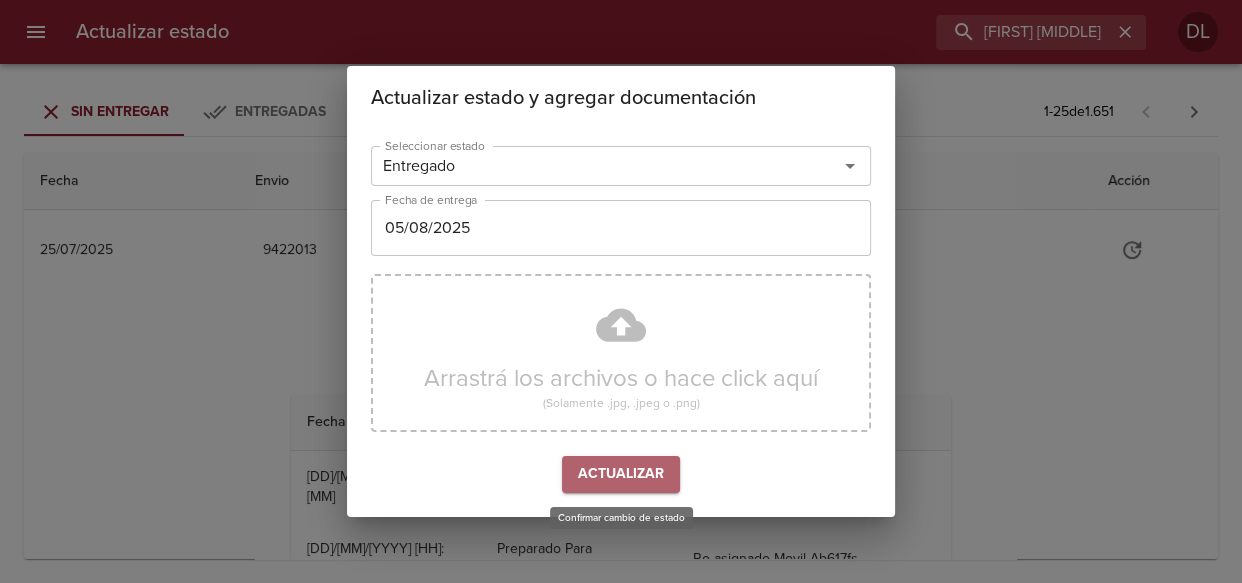 click on "Actualizar" at bounding box center [621, 474] 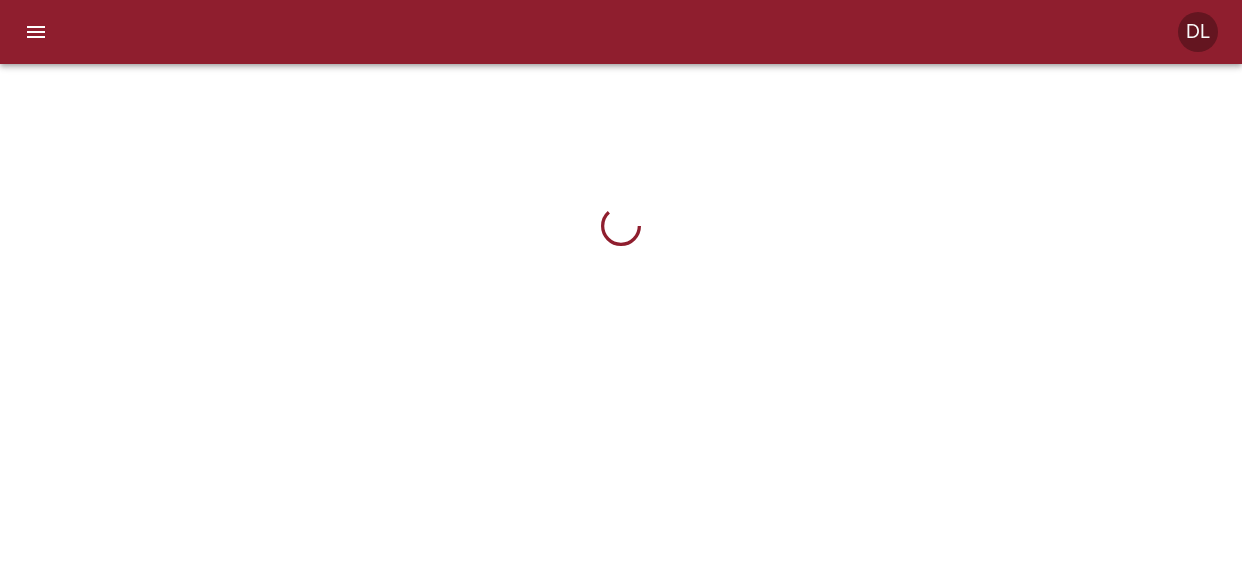 scroll, scrollTop: 0, scrollLeft: 0, axis: both 